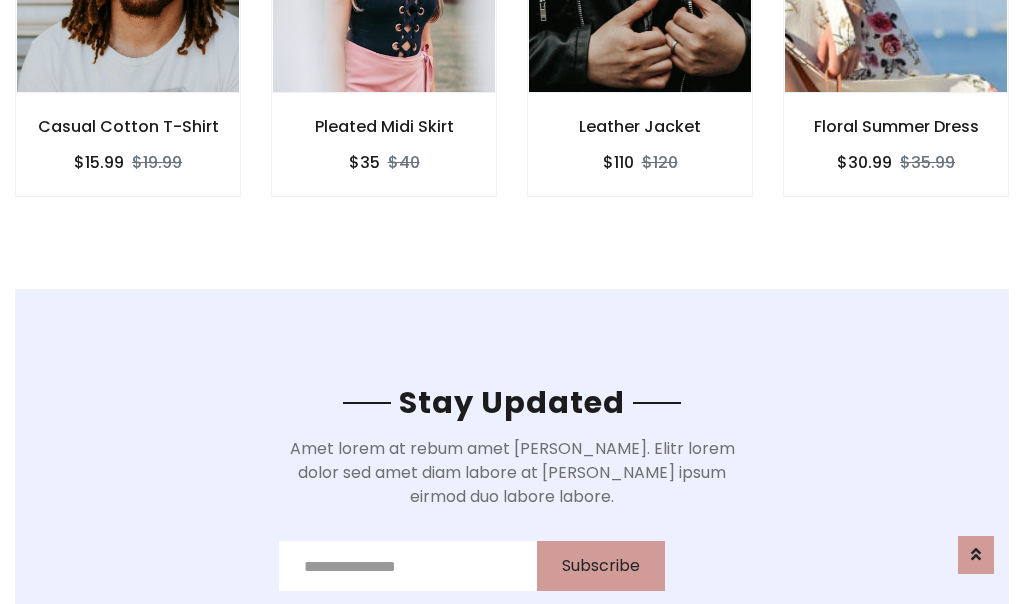 scroll, scrollTop: 3012, scrollLeft: 0, axis: vertical 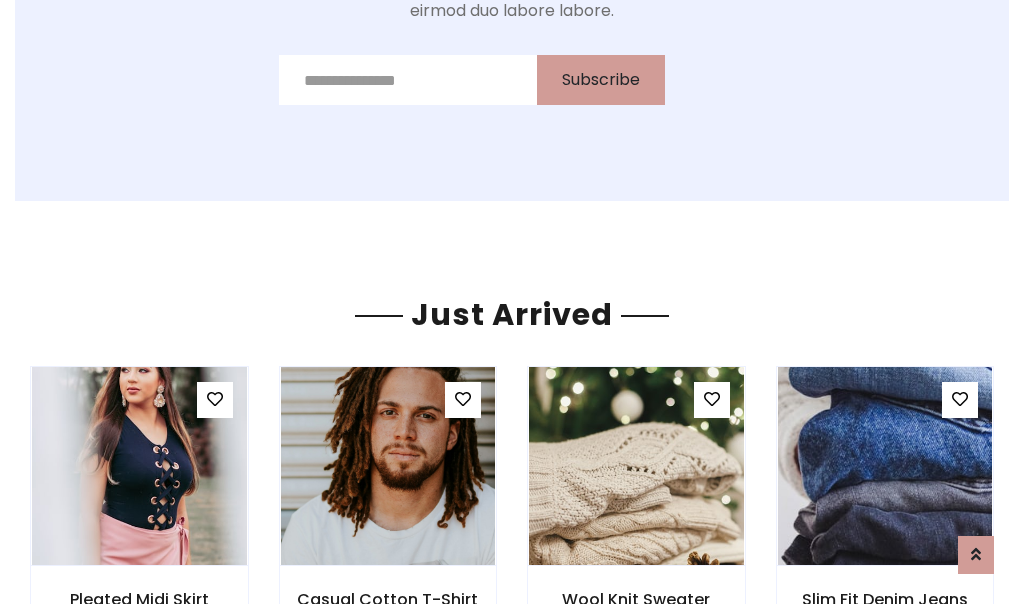 click on "Leather Jacket
$110
$120" at bounding box center [640, -428] 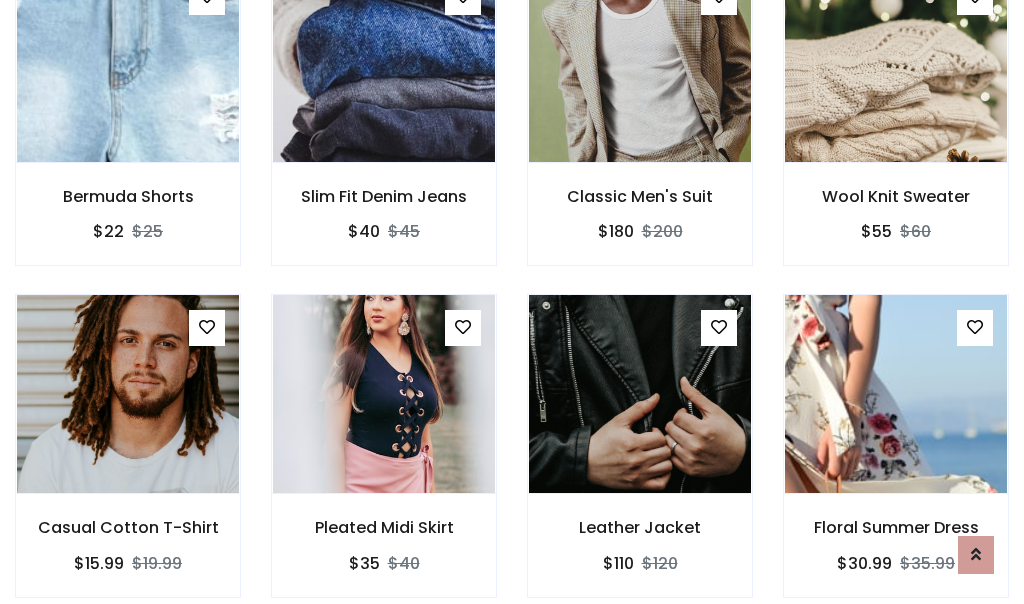click on "Leather Jacket
$110
$120" at bounding box center (640, 459) 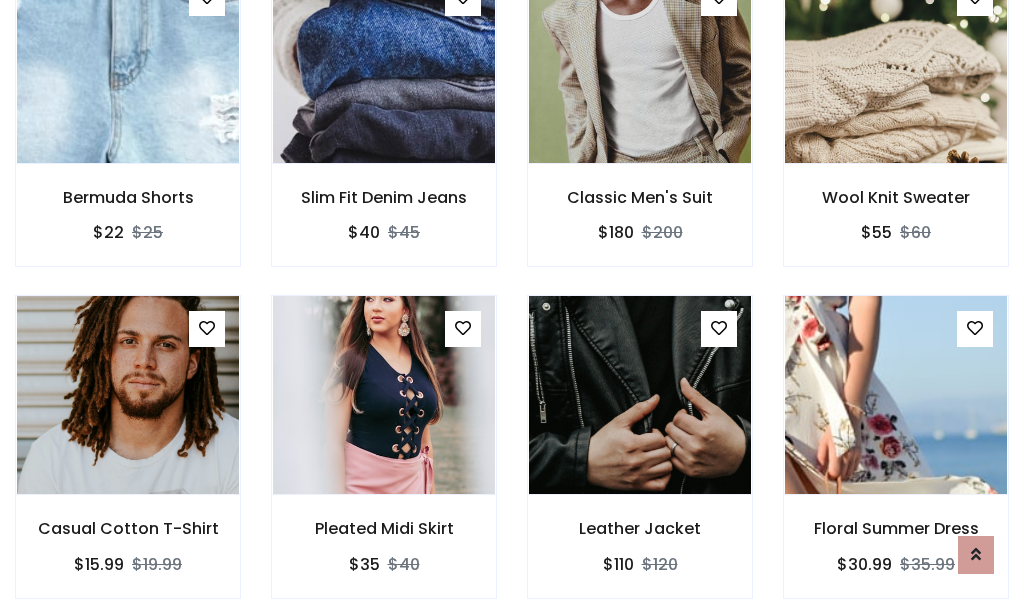 click on "Leather Jacket
$110
$120" at bounding box center [640, 460] 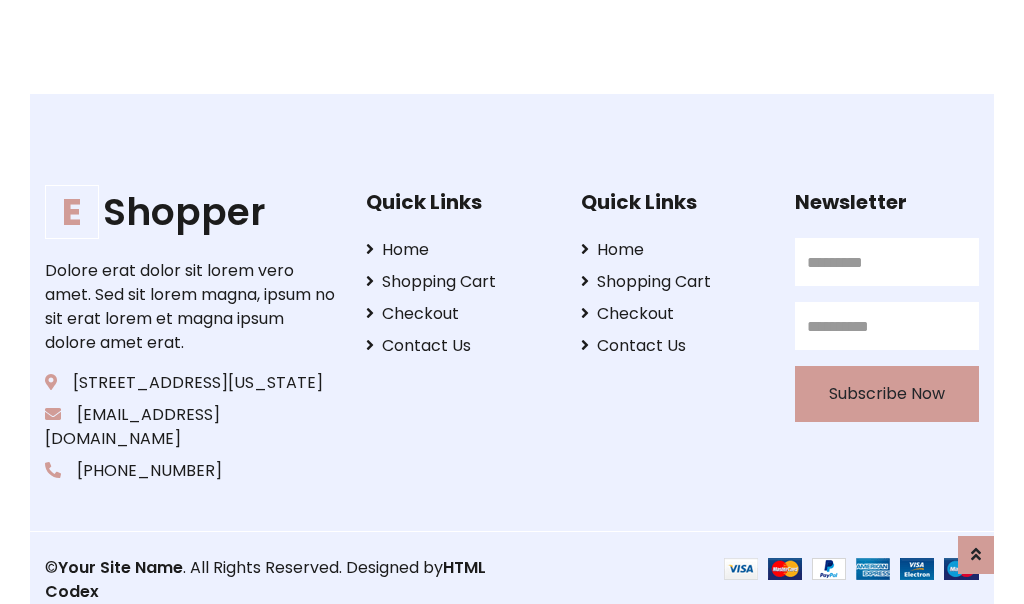 scroll, scrollTop: 3807, scrollLeft: 0, axis: vertical 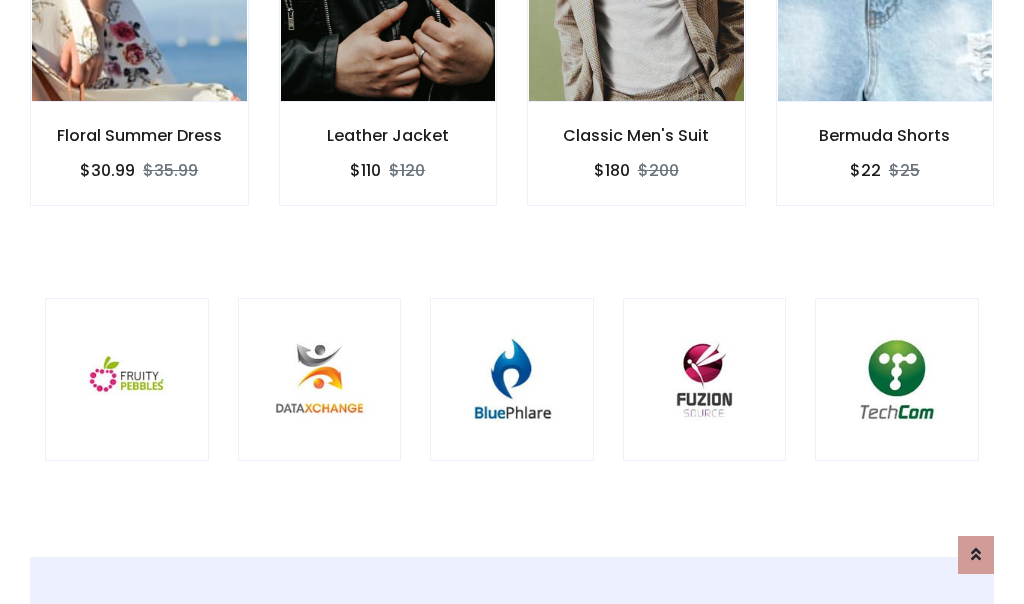 click at bounding box center (512, 380) 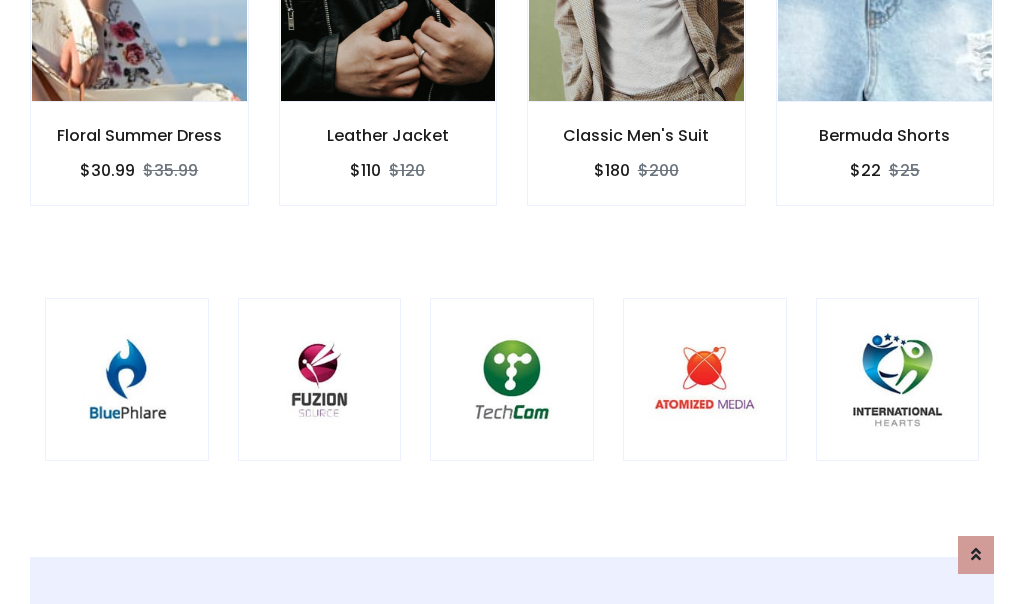 click at bounding box center [512, 380] 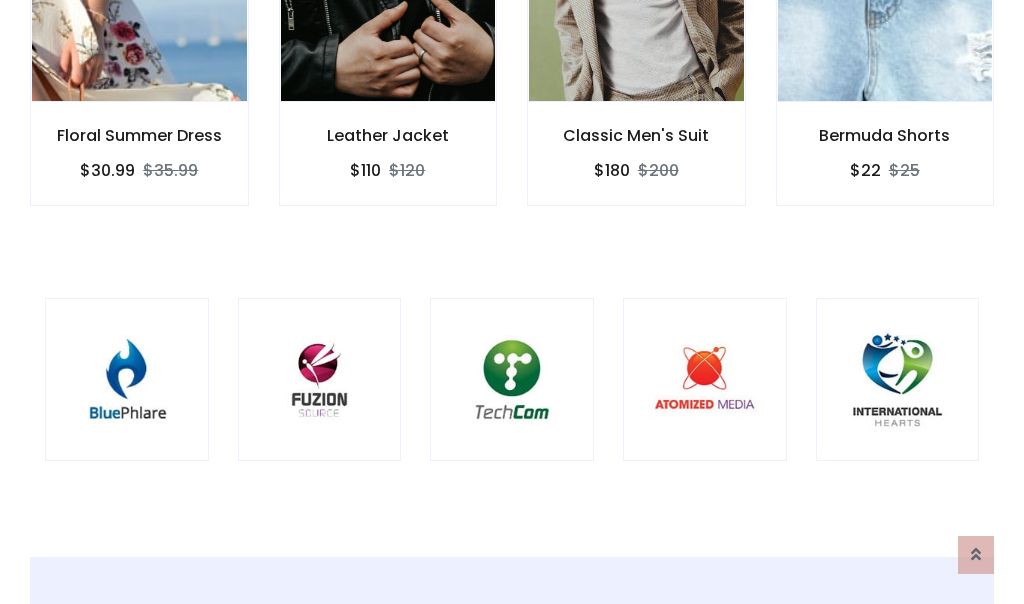scroll, scrollTop: 0, scrollLeft: 0, axis: both 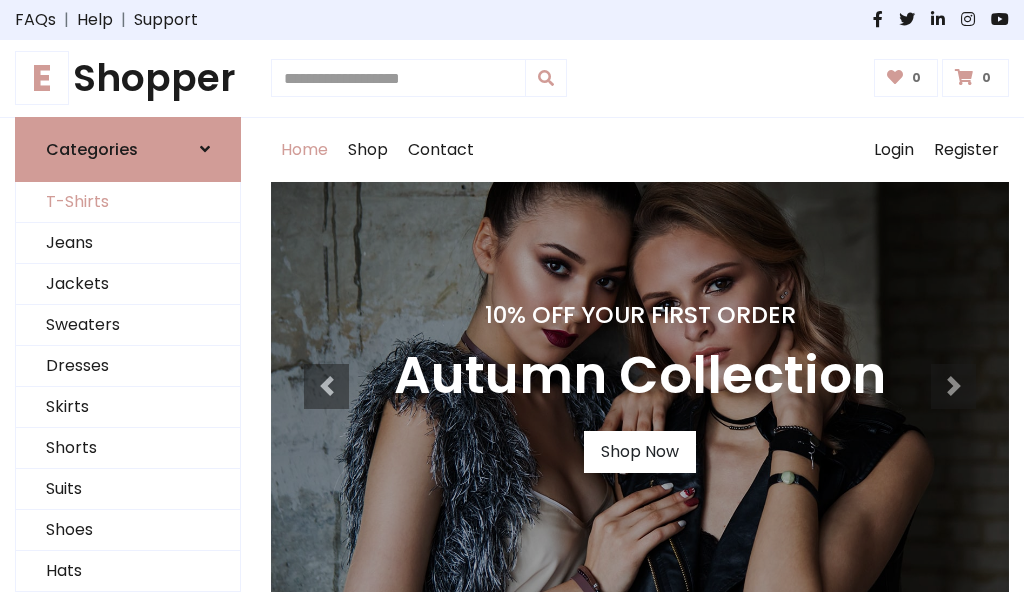 click on "T-Shirts" at bounding box center (128, 202) 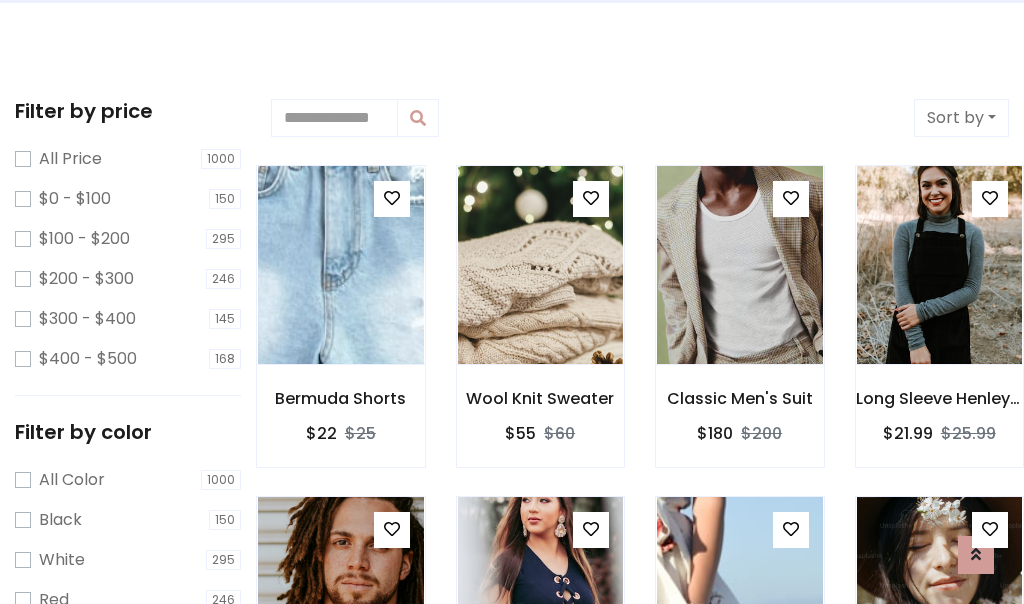 scroll, scrollTop: 0, scrollLeft: 0, axis: both 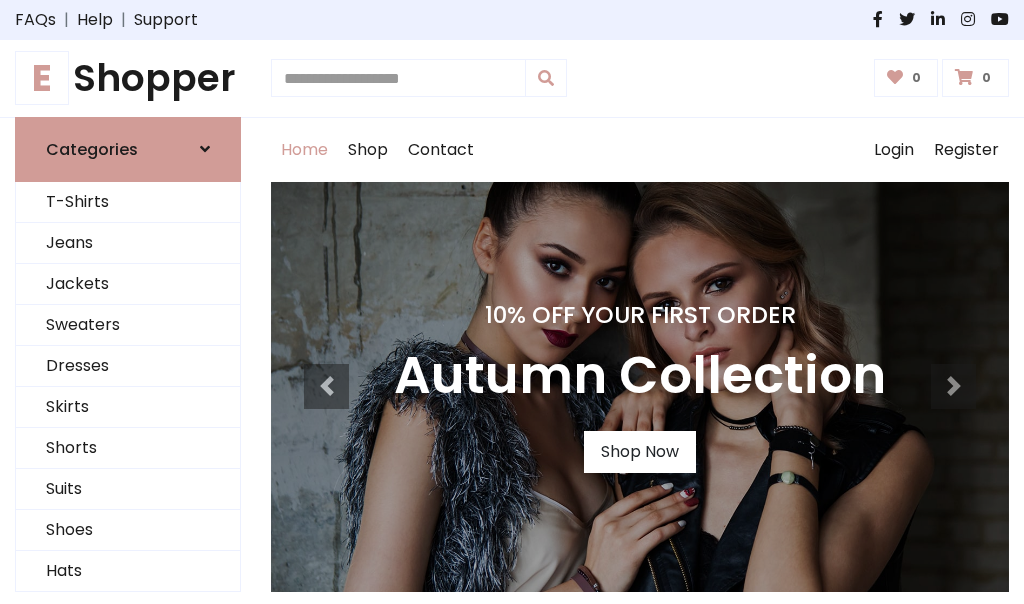 click on "E Shopper" at bounding box center (128, 78) 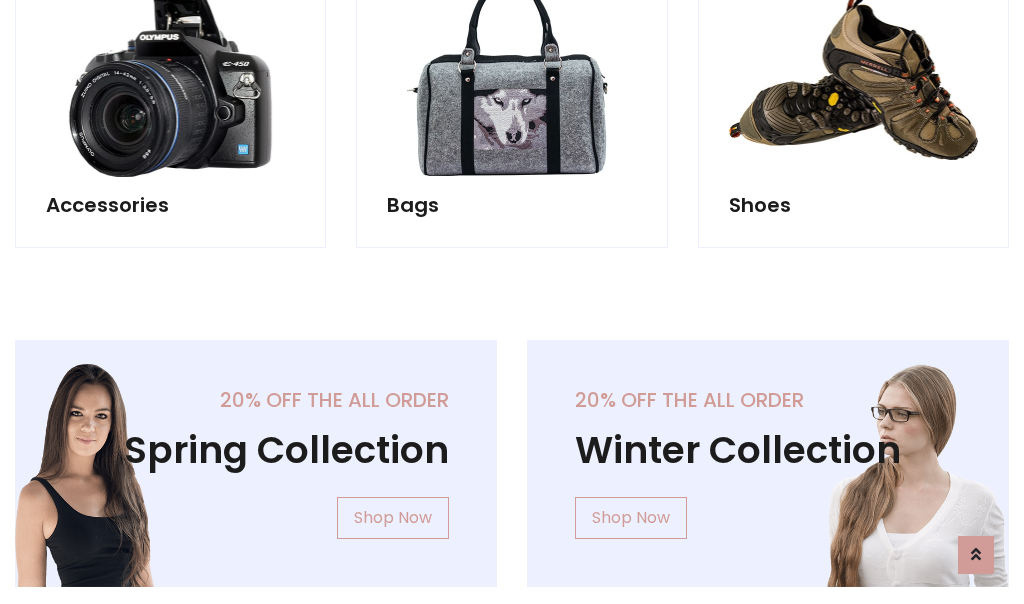 scroll, scrollTop: 1943, scrollLeft: 0, axis: vertical 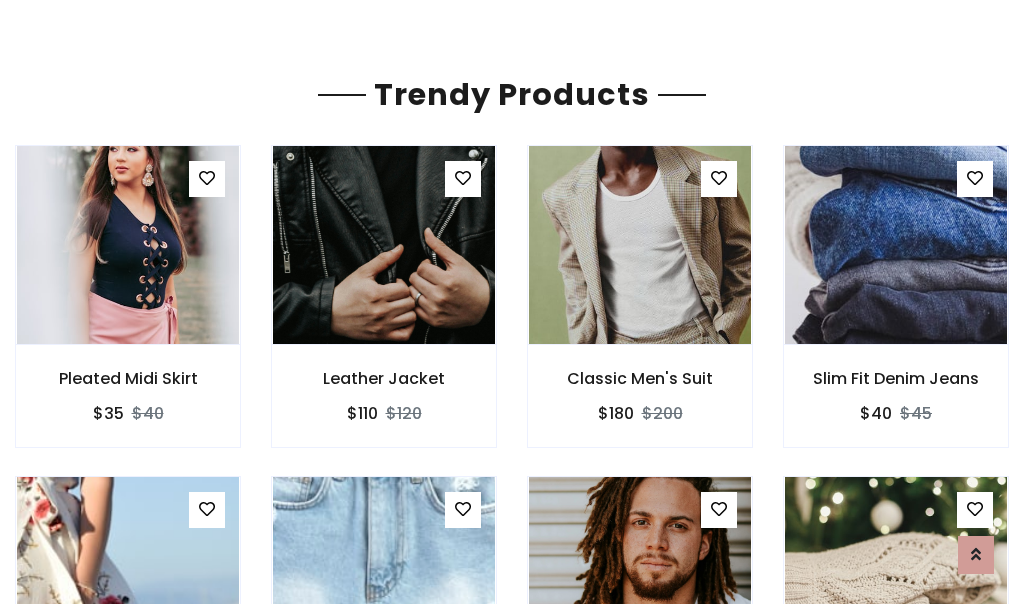 click on "Shop" at bounding box center [368, -1793] 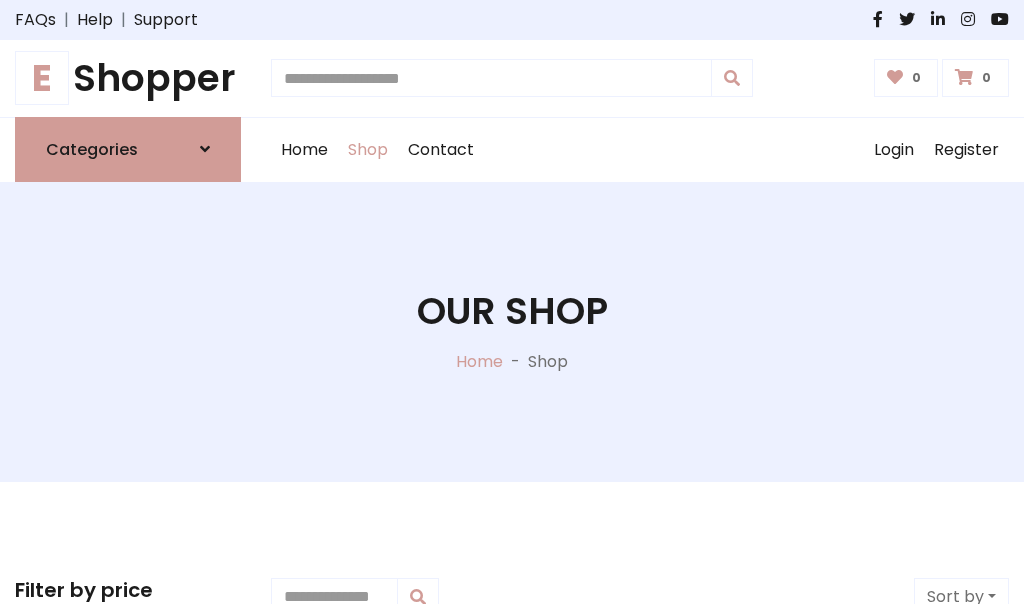 scroll, scrollTop: 0, scrollLeft: 0, axis: both 